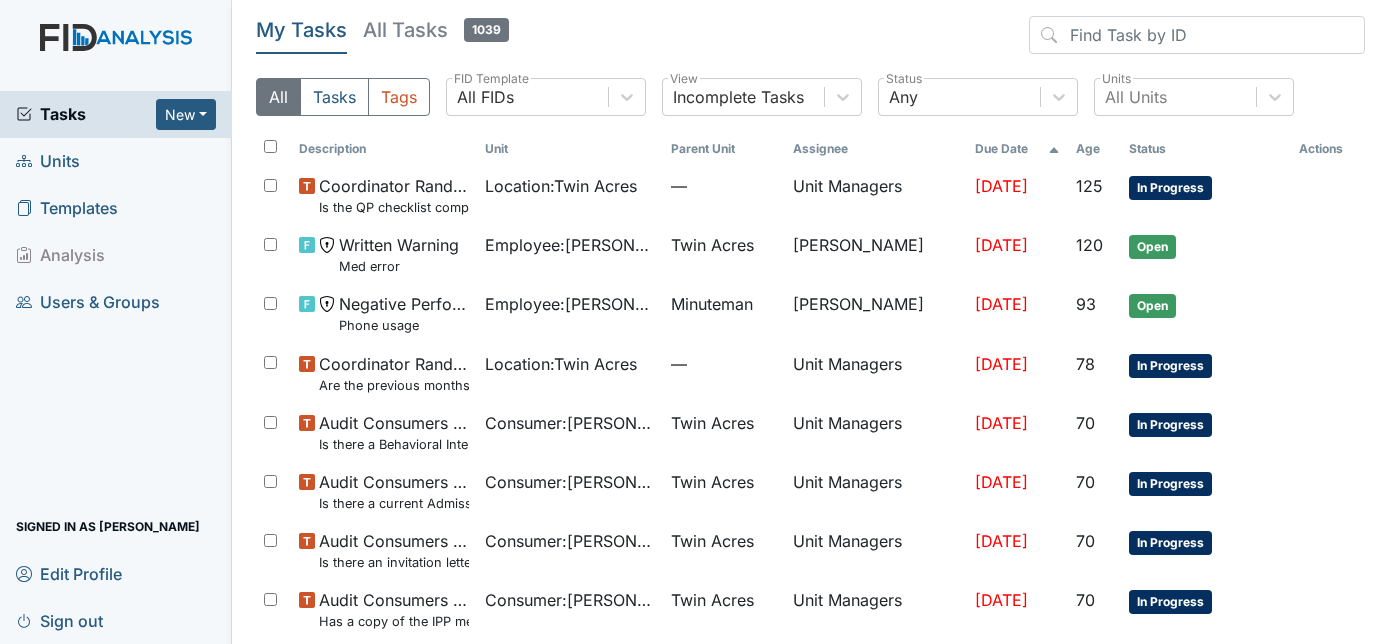 scroll, scrollTop: 0, scrollLeft: 0, axis: both 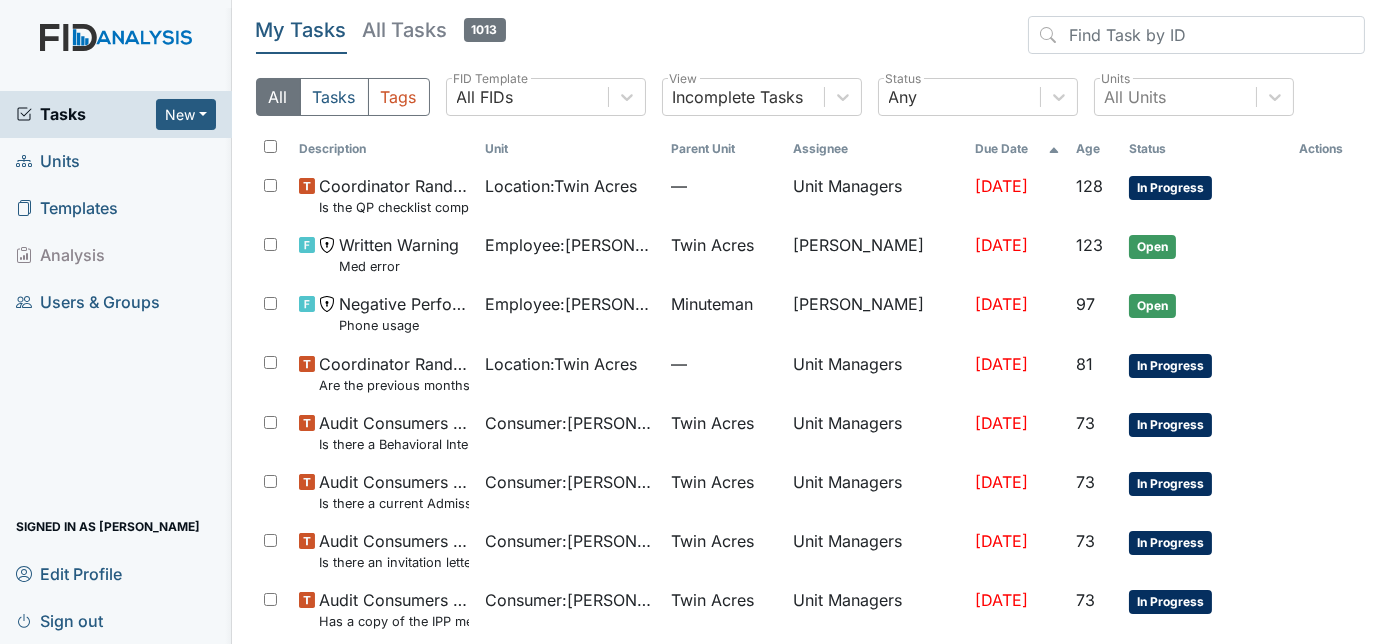 click on "Units" at bounding box center (116, 161) 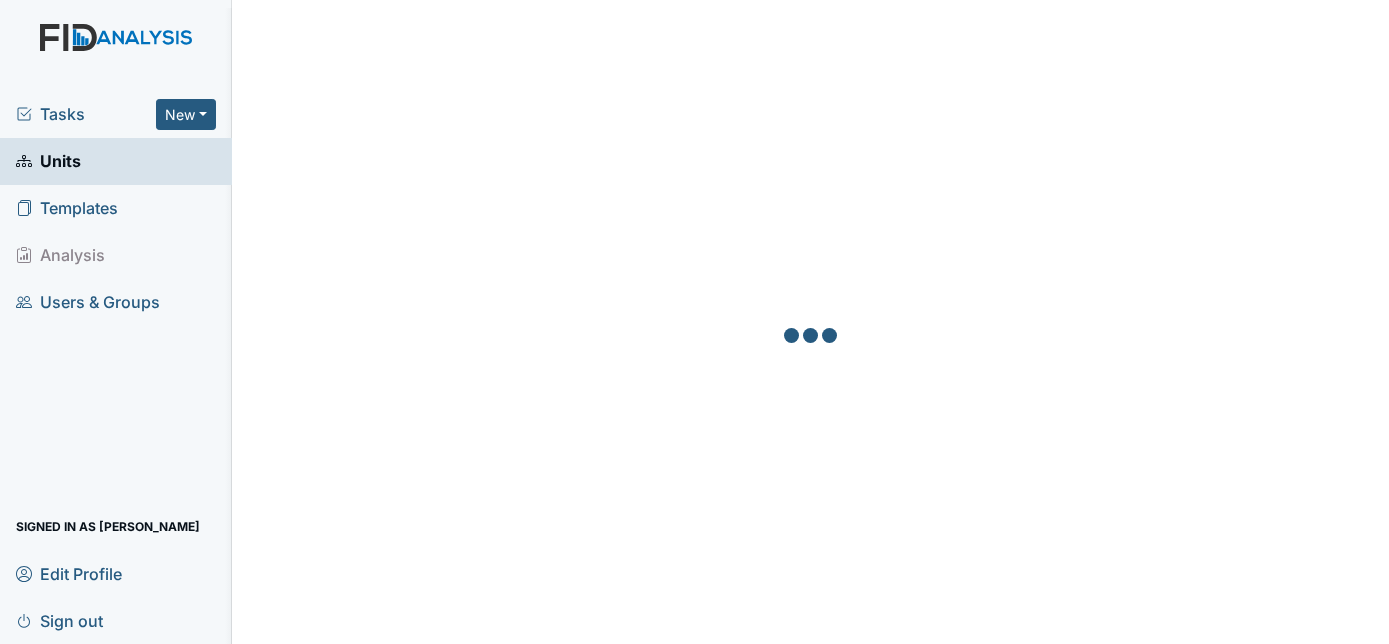 scroll, scrollTop: 0, scrollLeft: 0, axis: both 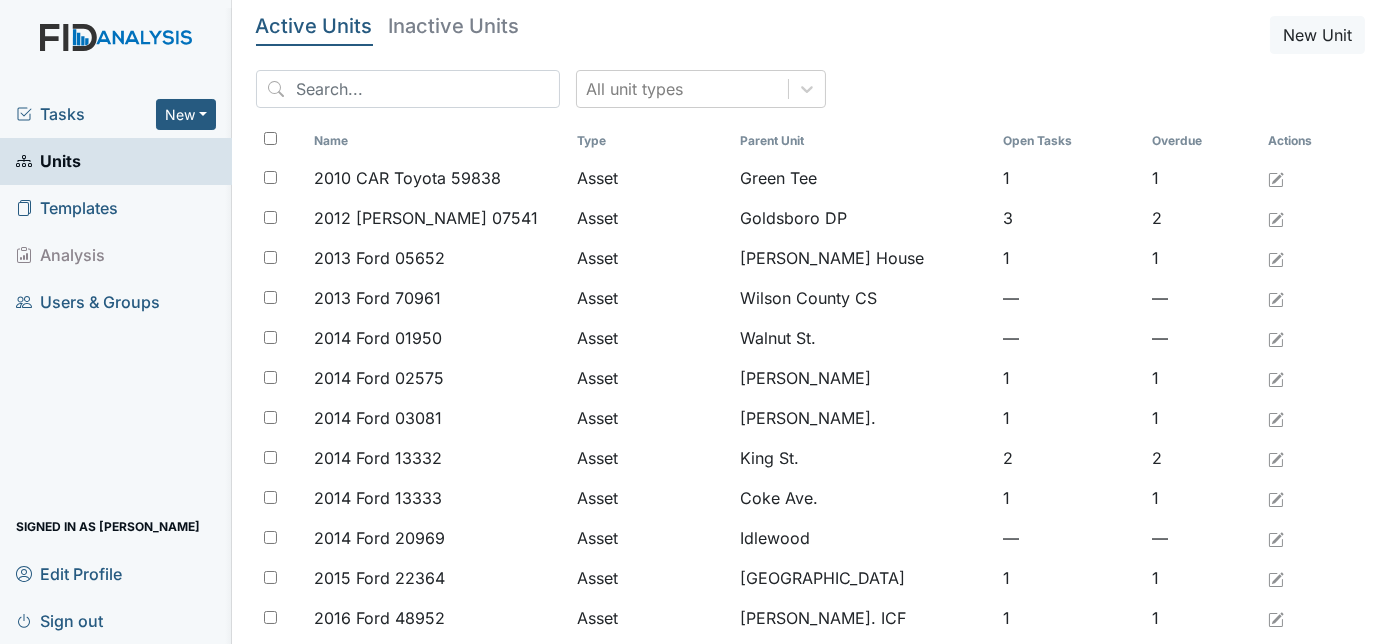 click on "Tasks" at bounding box center [86, 114] 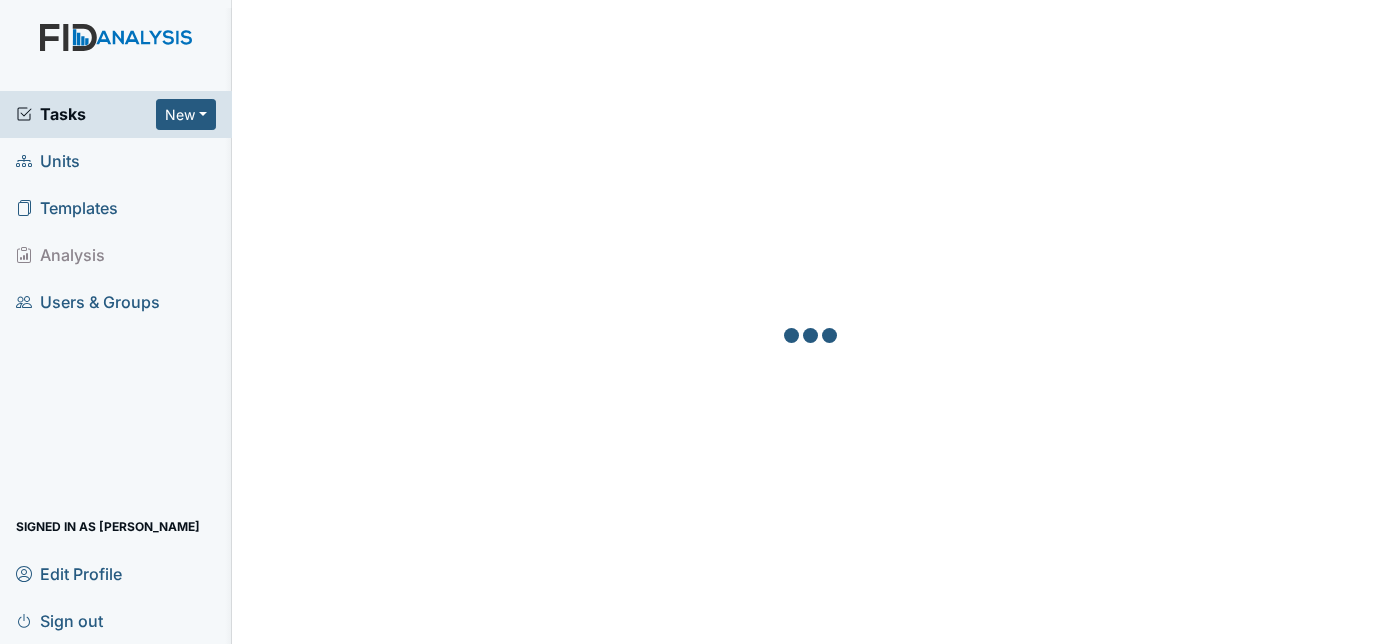 scroll, scrollTop: 0, scrollLeft: 0, axis: both 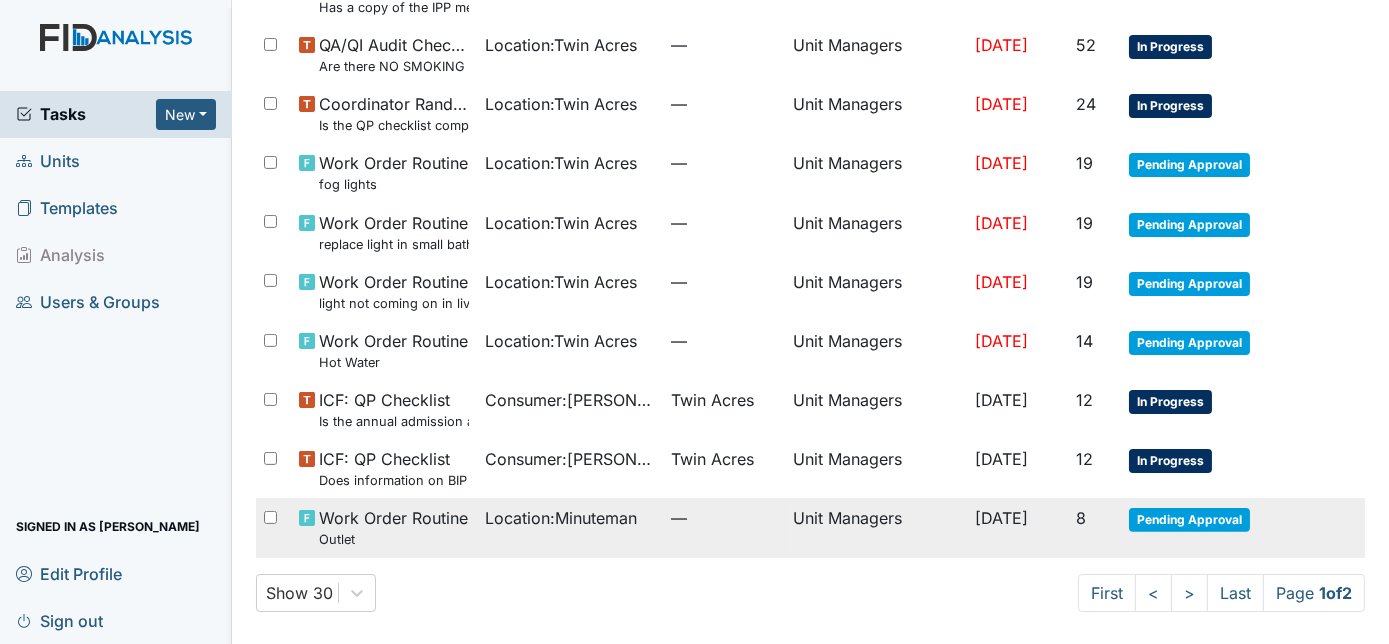 click on "Work Order Routine Outlet" at bounding box center [393, 527] 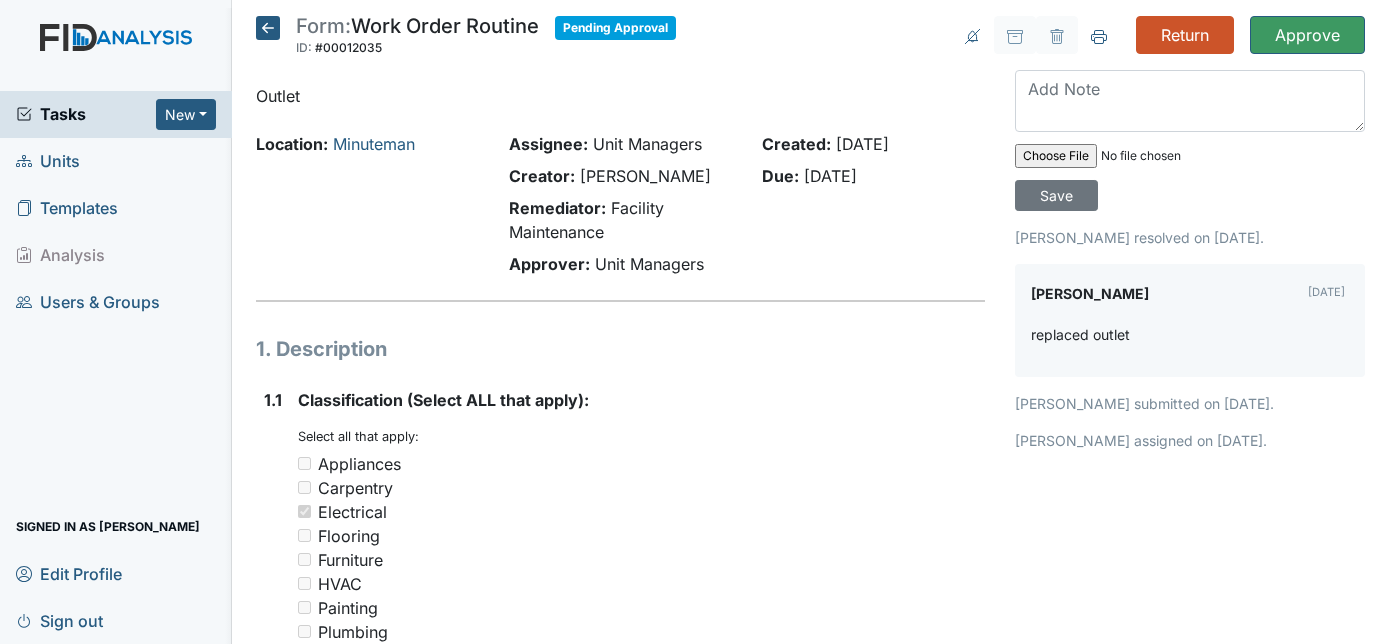 scroll, scrollTop: 0, scrollLeft: 0, axis: both 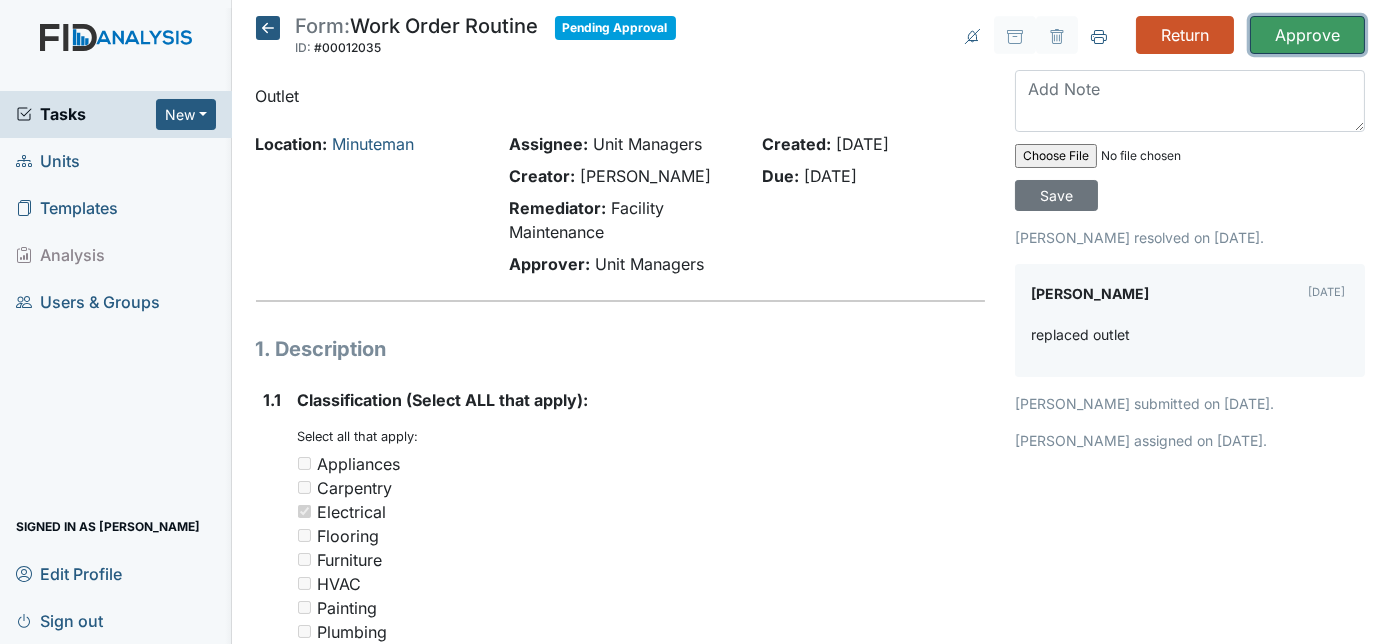 click on "Approve" at bounding box center (1307, 35) 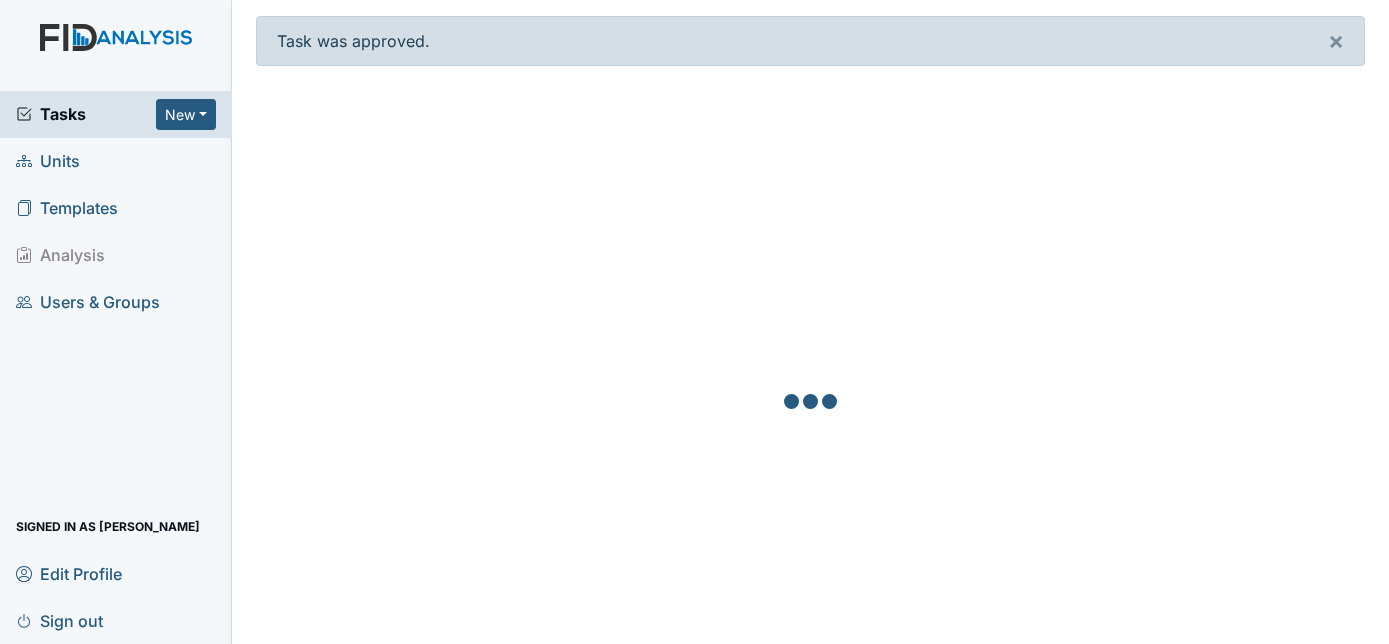 scroll, scrollTop: 0, scrollLeft: 0, axis: both 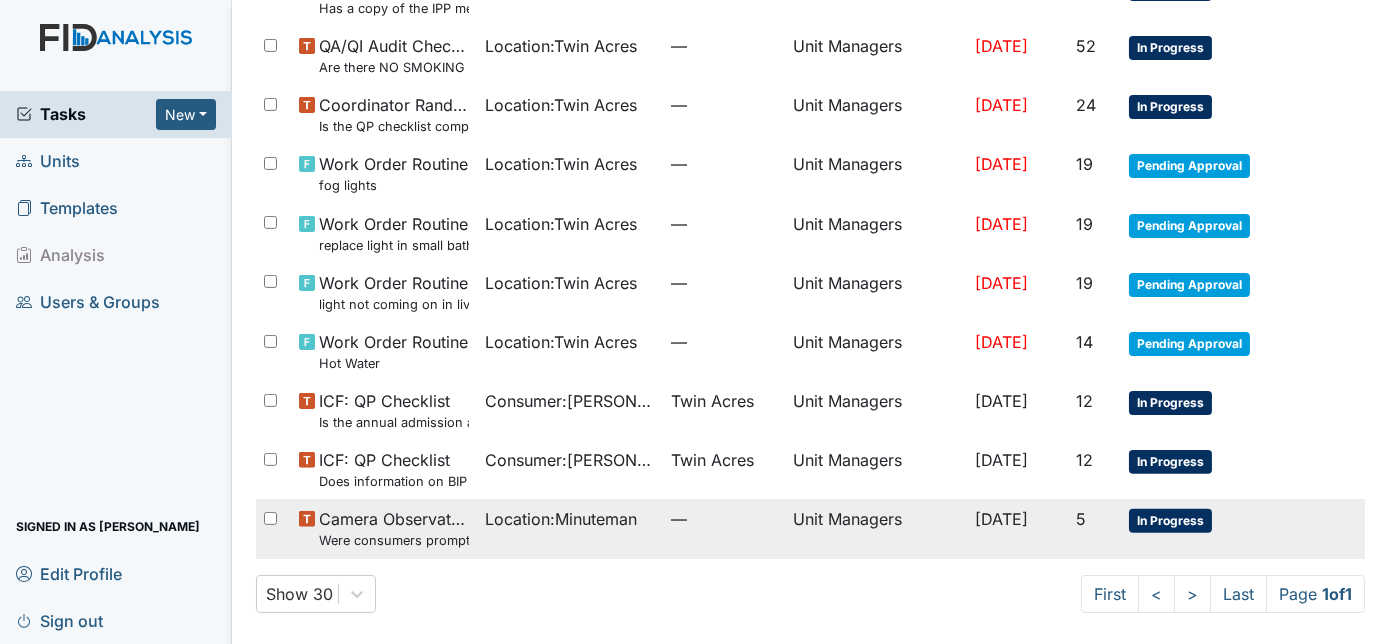 click on "Location :  Minuteman" at bounding box center [570, 528] 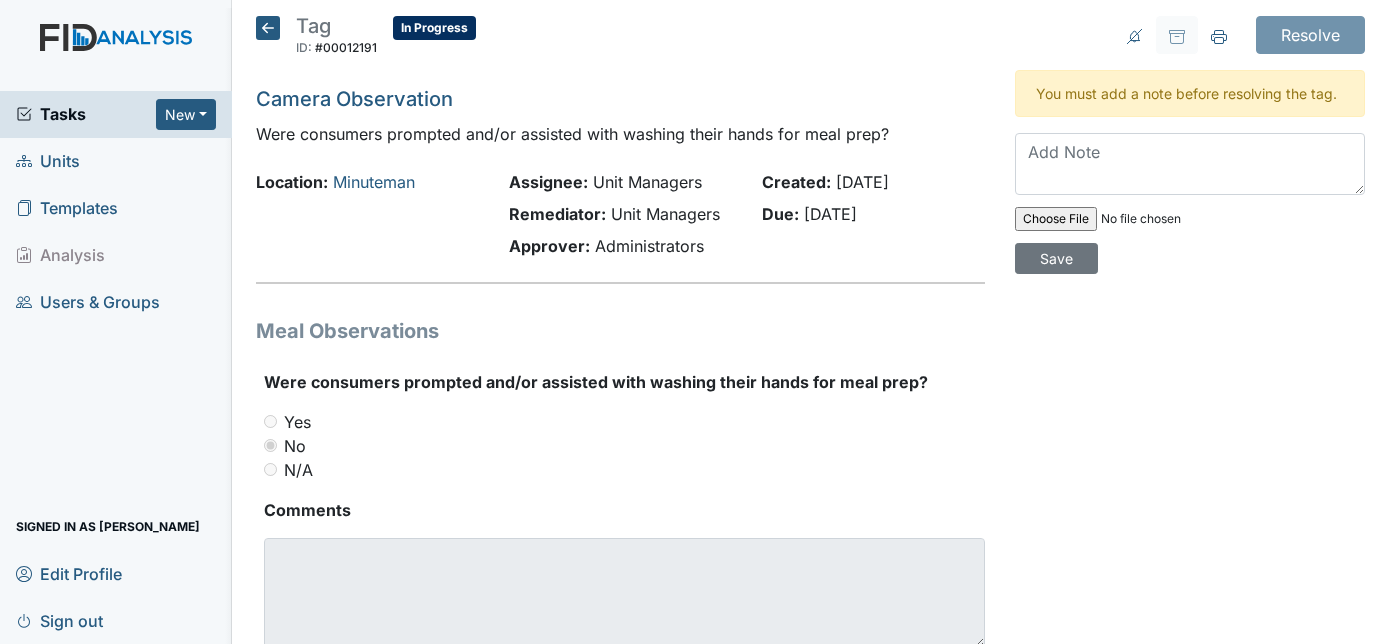 scroll, scrollTop: 0, scrollLeft: 0, axis: both 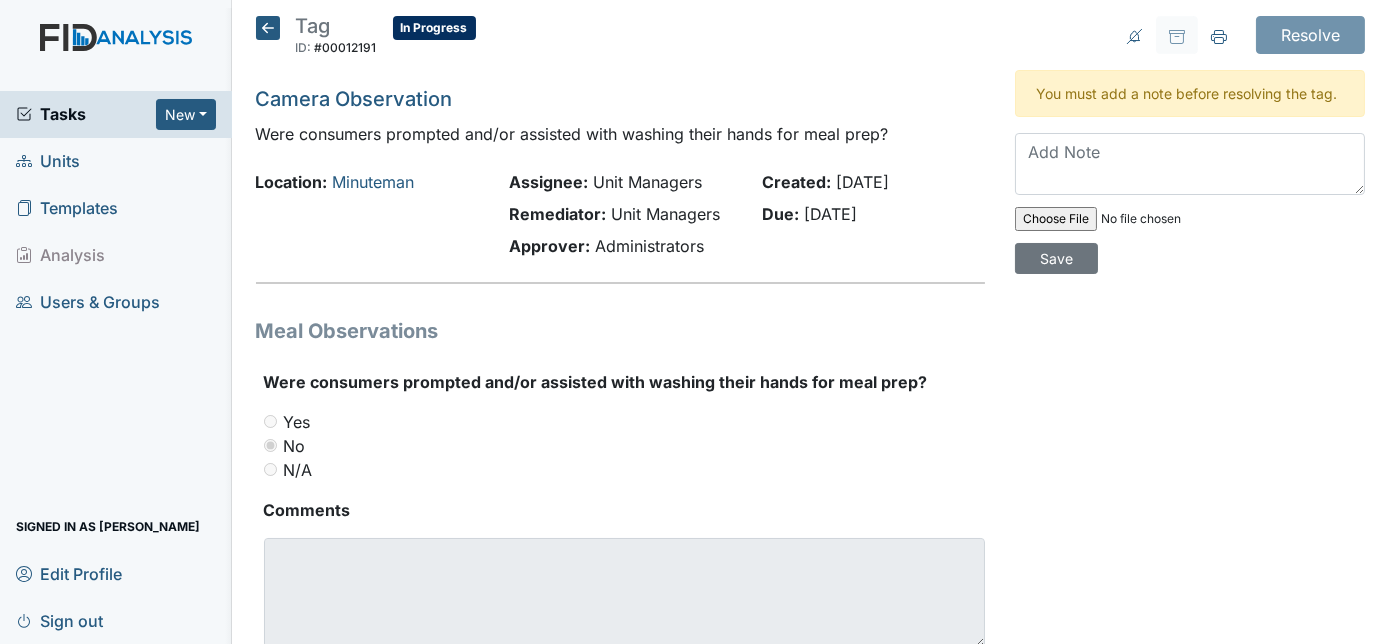 click 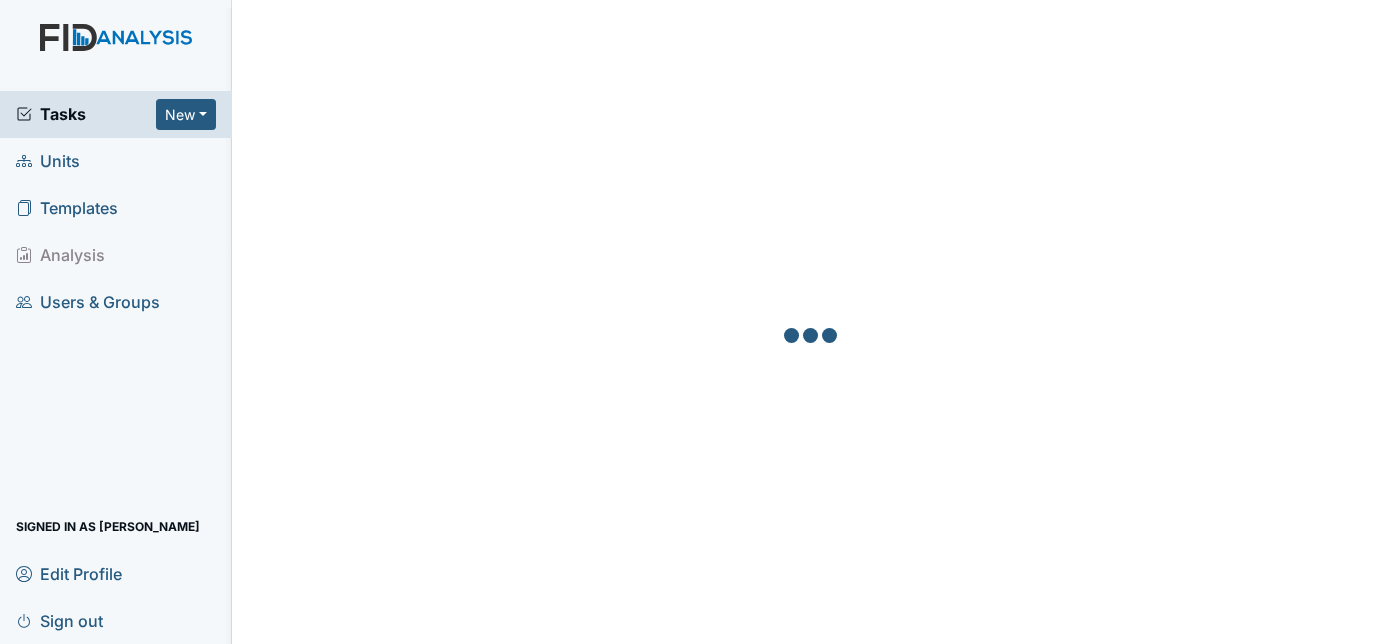 scroll, scrollTop: 0, scrollLeft: 0, axis: both 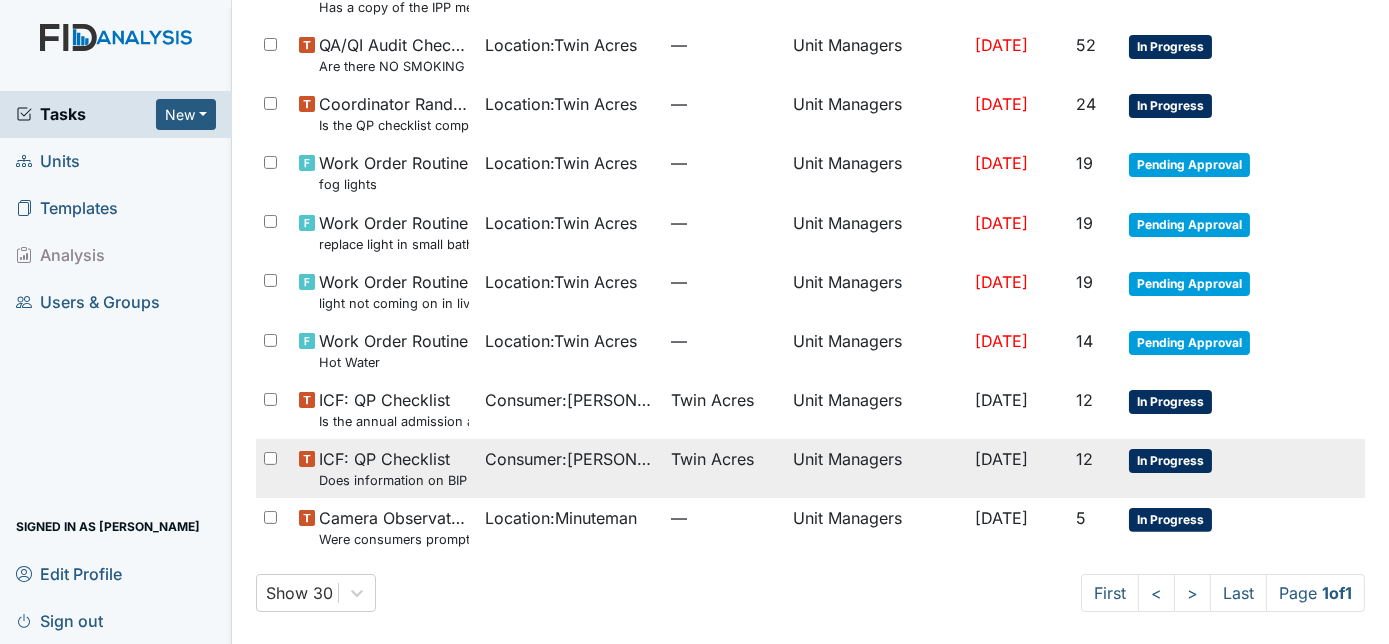click on "Does information on BIP and consent match?" at bounding box center [394, 480] 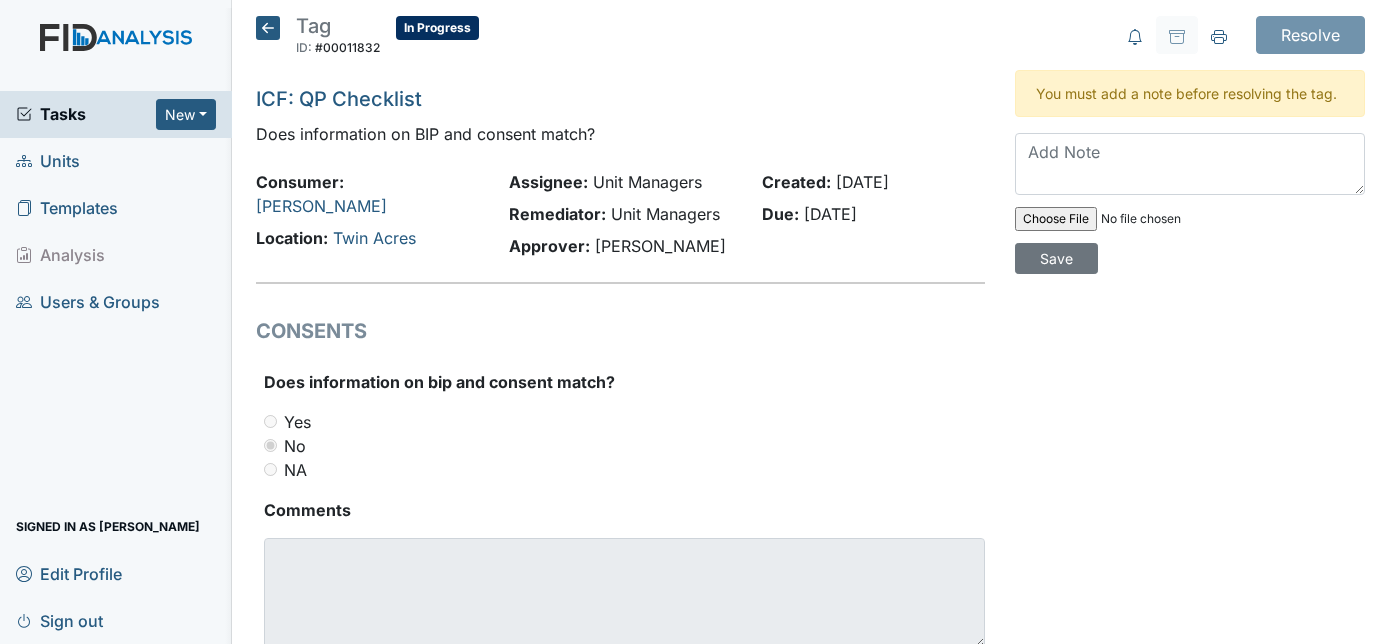 scroll, scrollTop: 0, scrollLeft: 0, axis: both 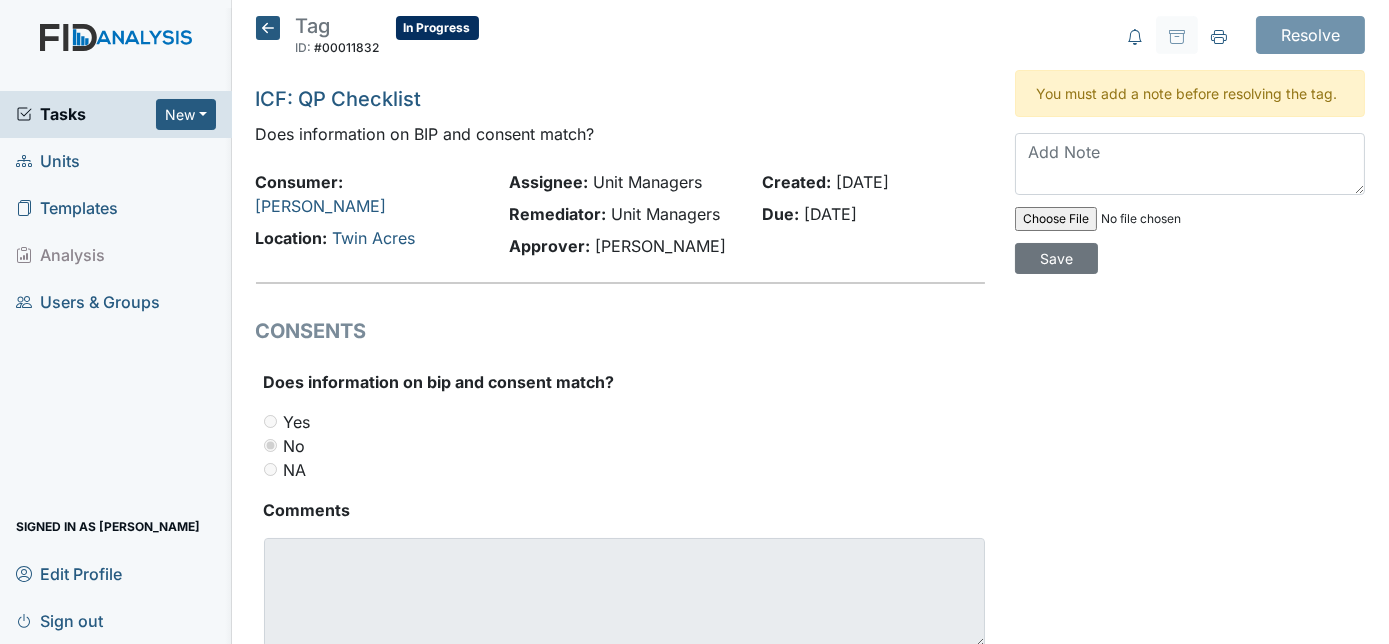 click 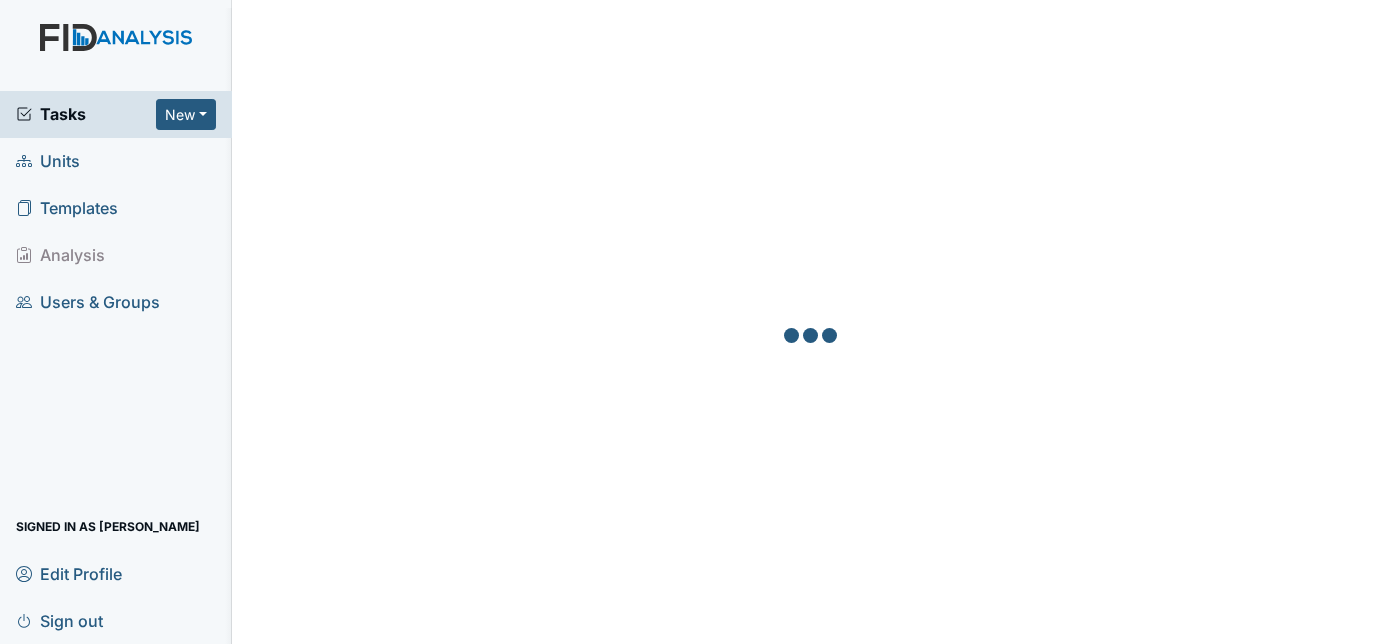 scroll, scrollTop: 0, scrollLeft: 0, axis: both 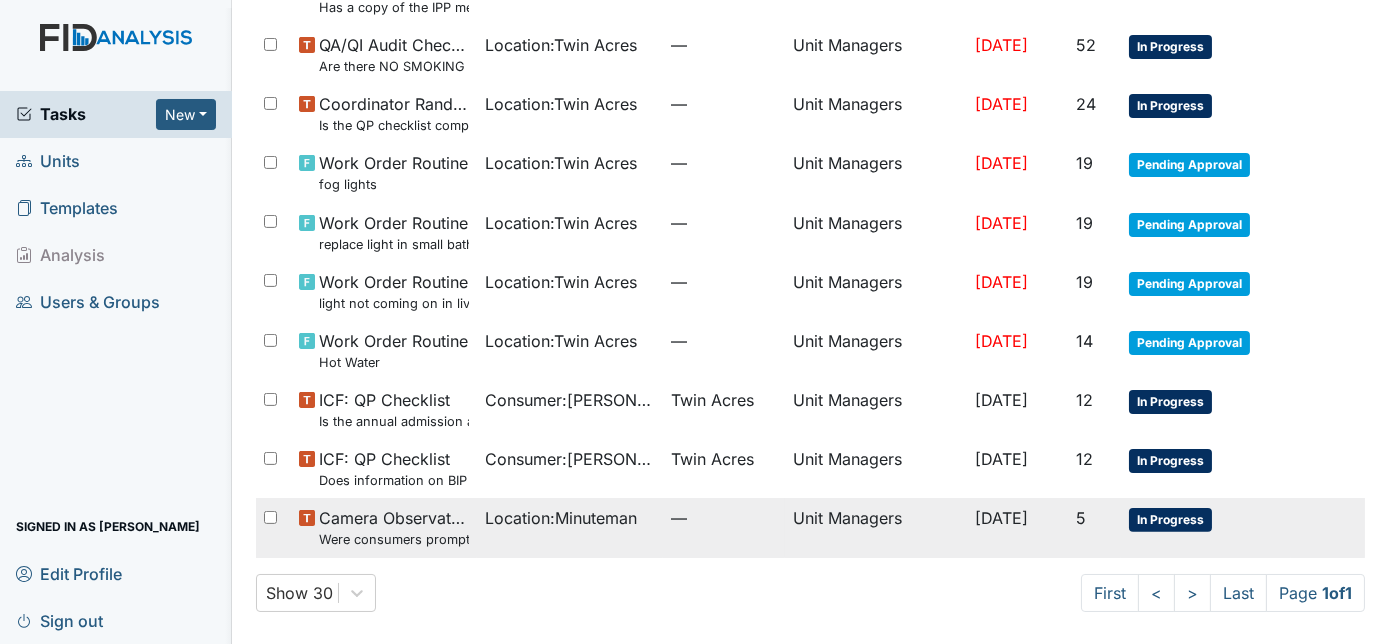 click on "Location :  Minuteman" at bounding box center (570, 527) 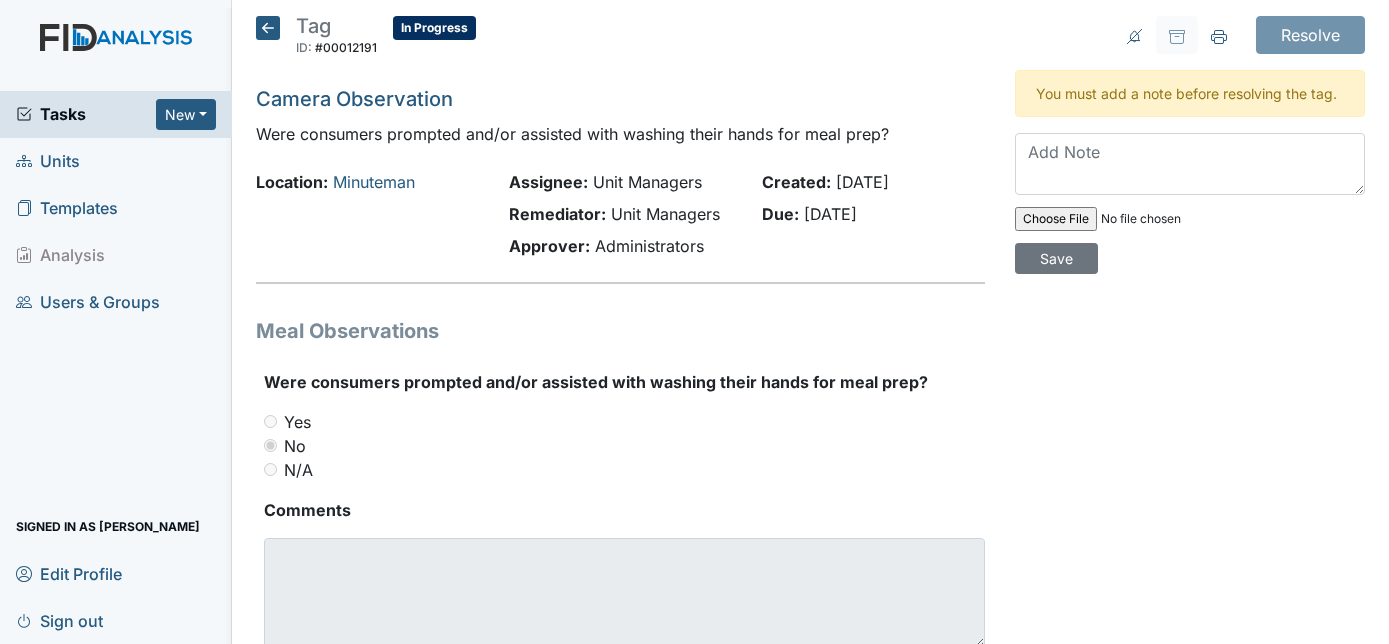 scroll, scrollTop: 0, scrollLeft: 0, axis: both 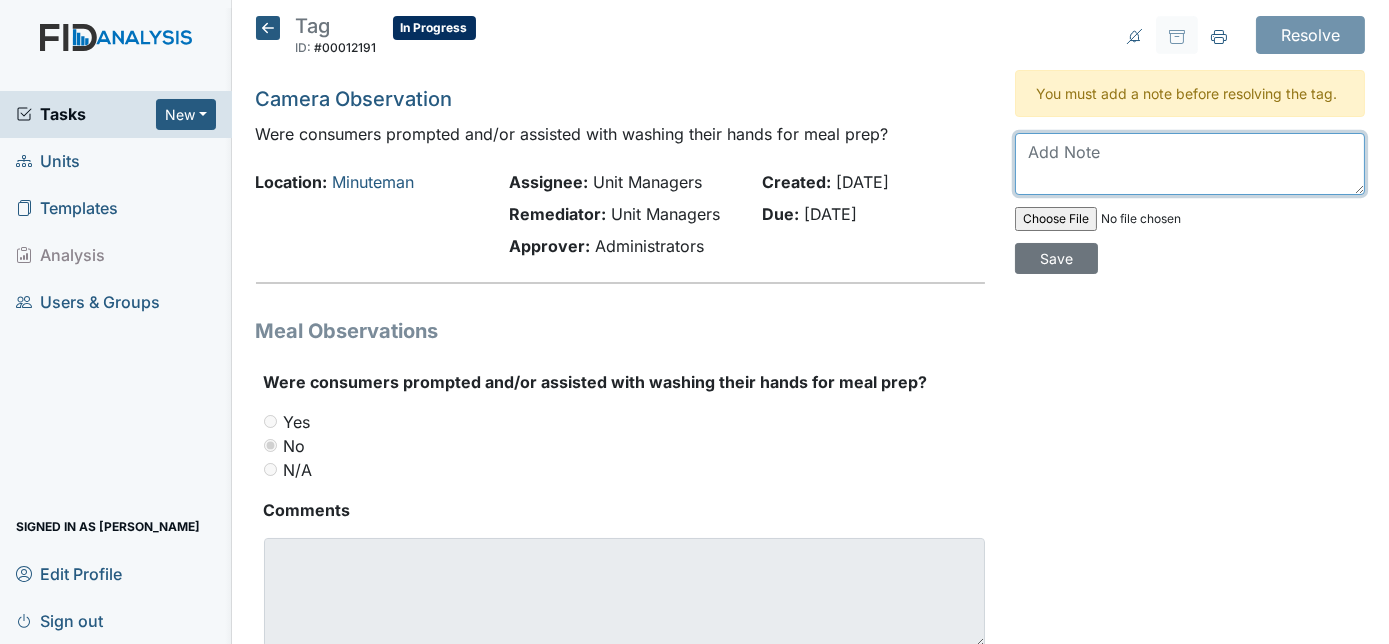 click at bounding box center [1190, 164] 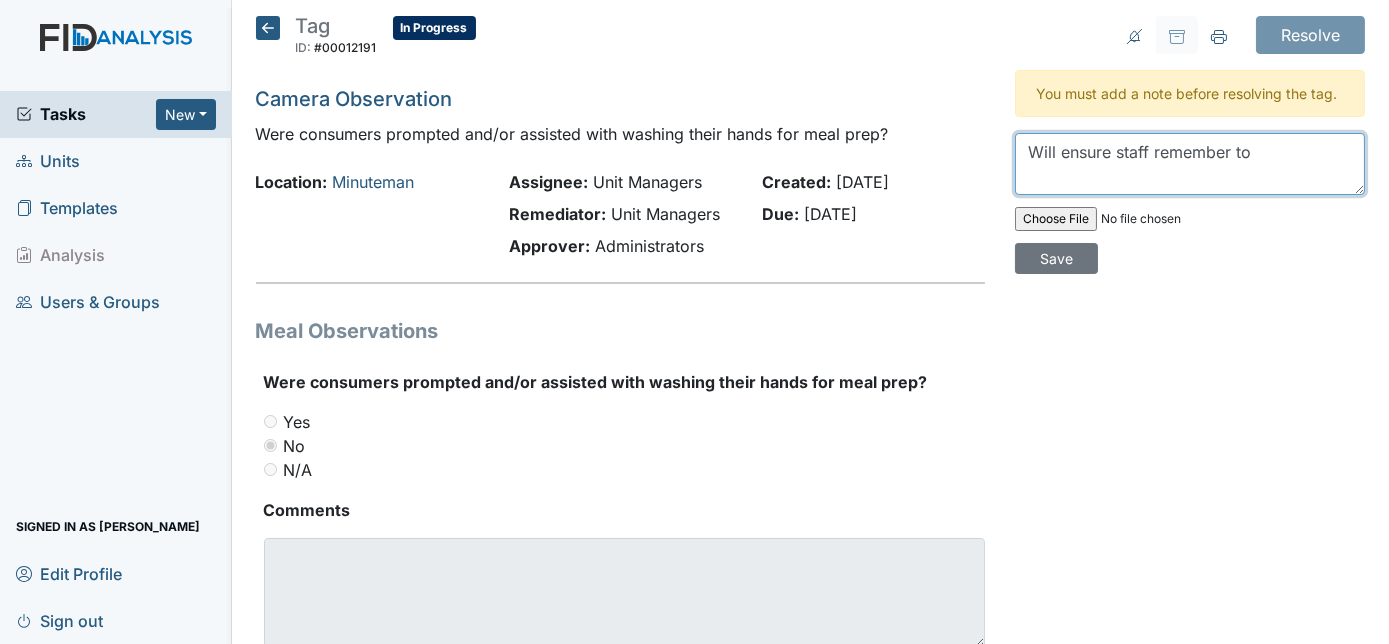 type on "Will ensure staff remember to" 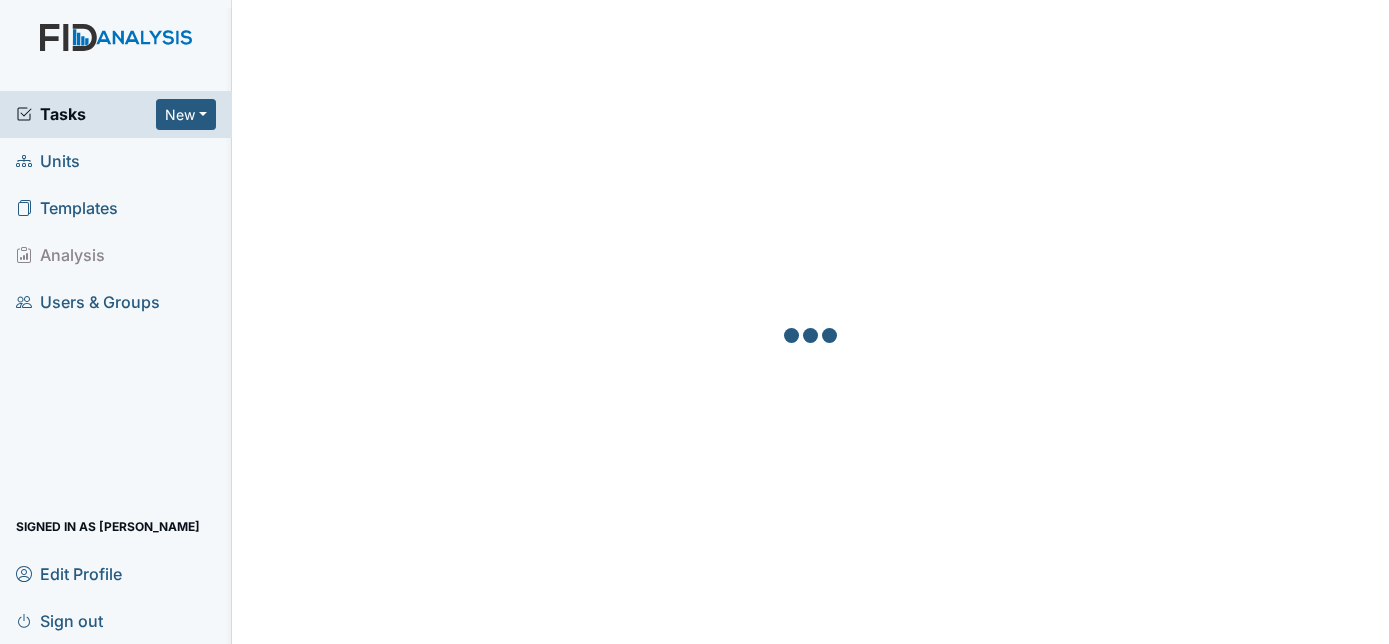 scroll, scrollTop: 0, scrollLeft: 0, axis: both 